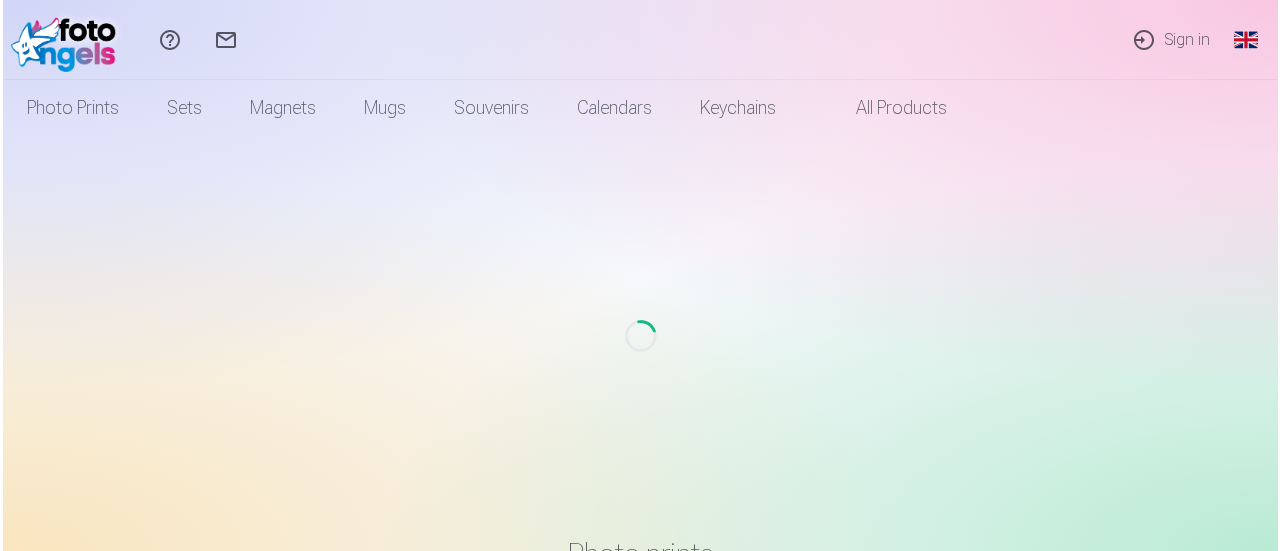 scroll, scrollTop: 0, scrollLeft: 0, axis: both 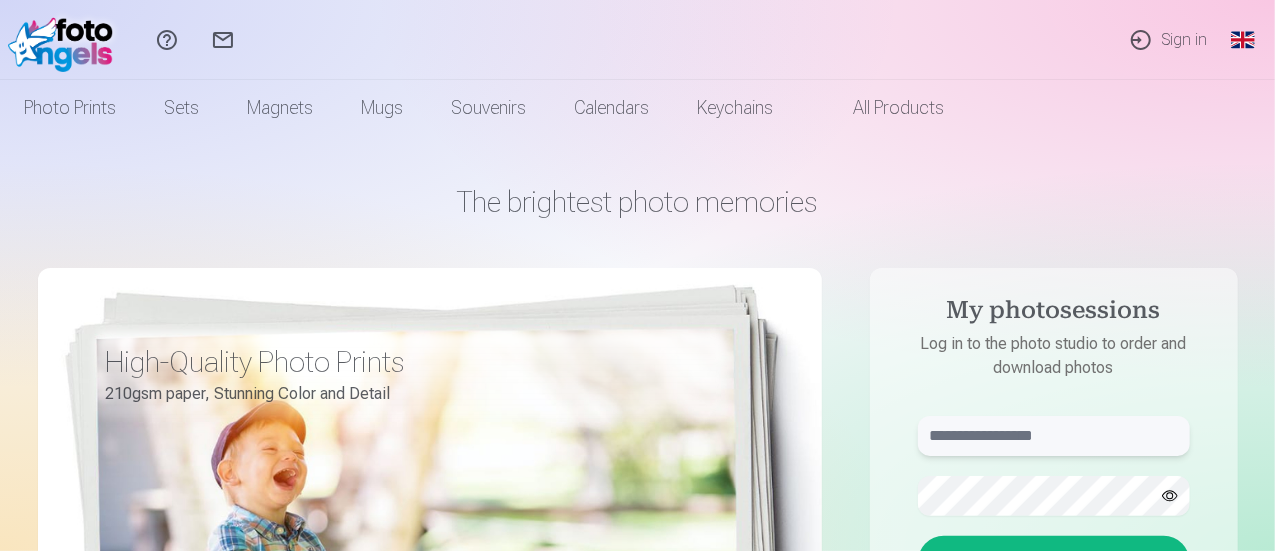 type on "**********" 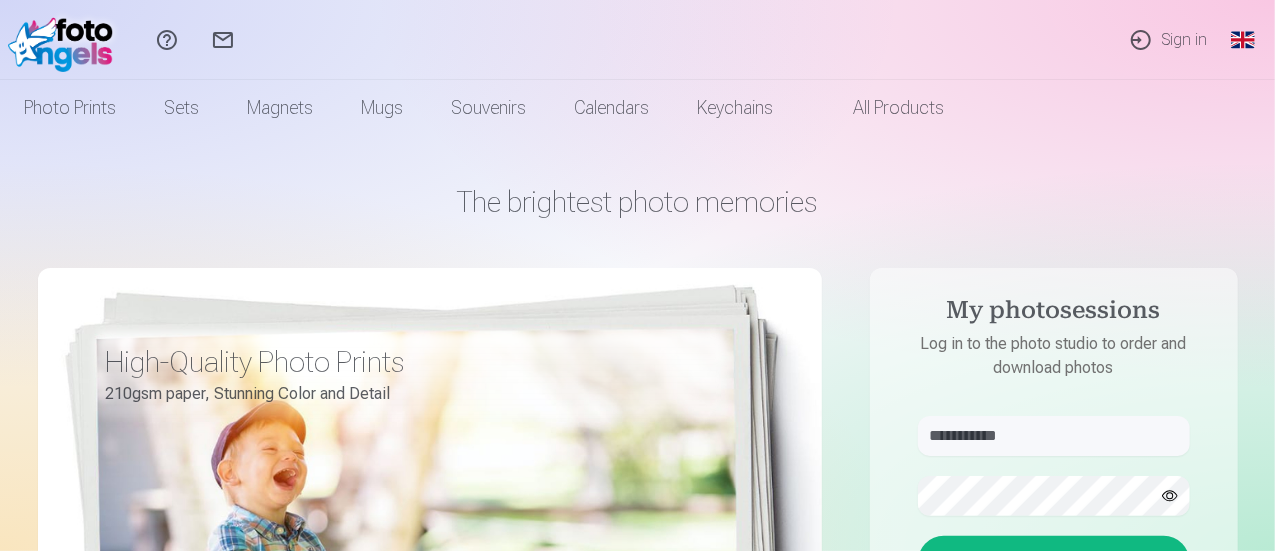 click on "Sign in" at bounding box center [1168, 40] 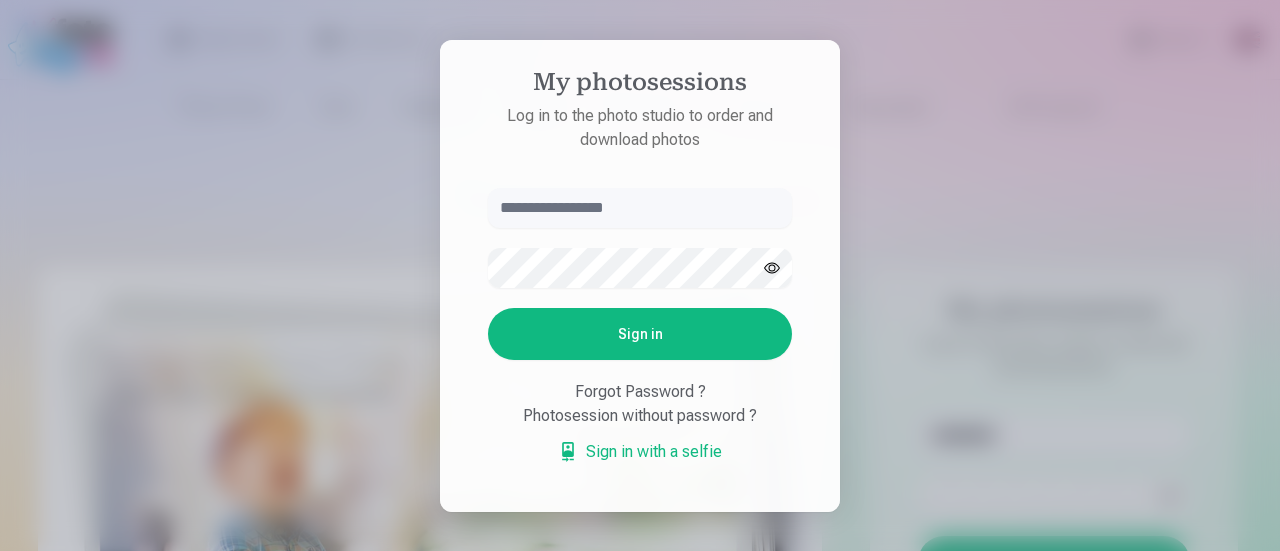 type on "**********" 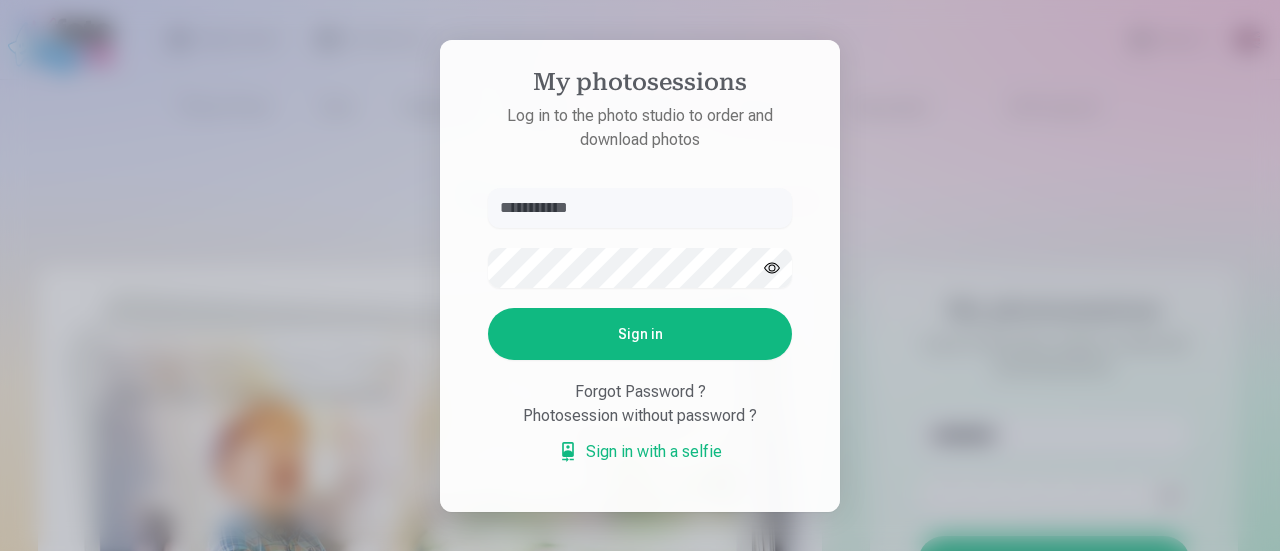 click on "Sign in" at bounding box center (640, 334) 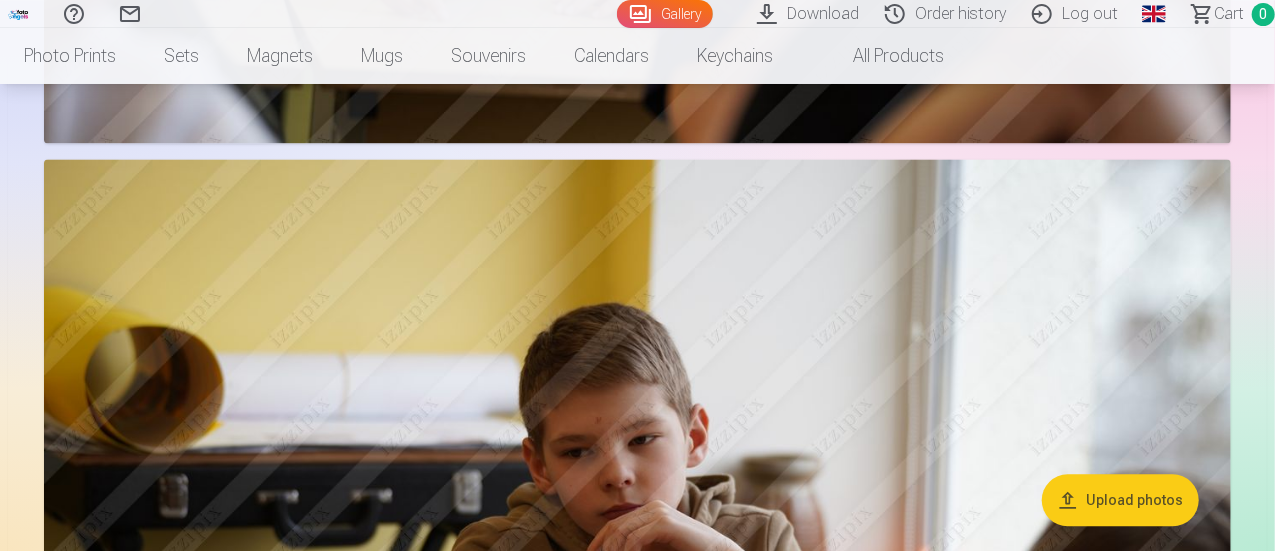 scroll, scrollTop: 2100, scrollLeft: 0, axis: vertical 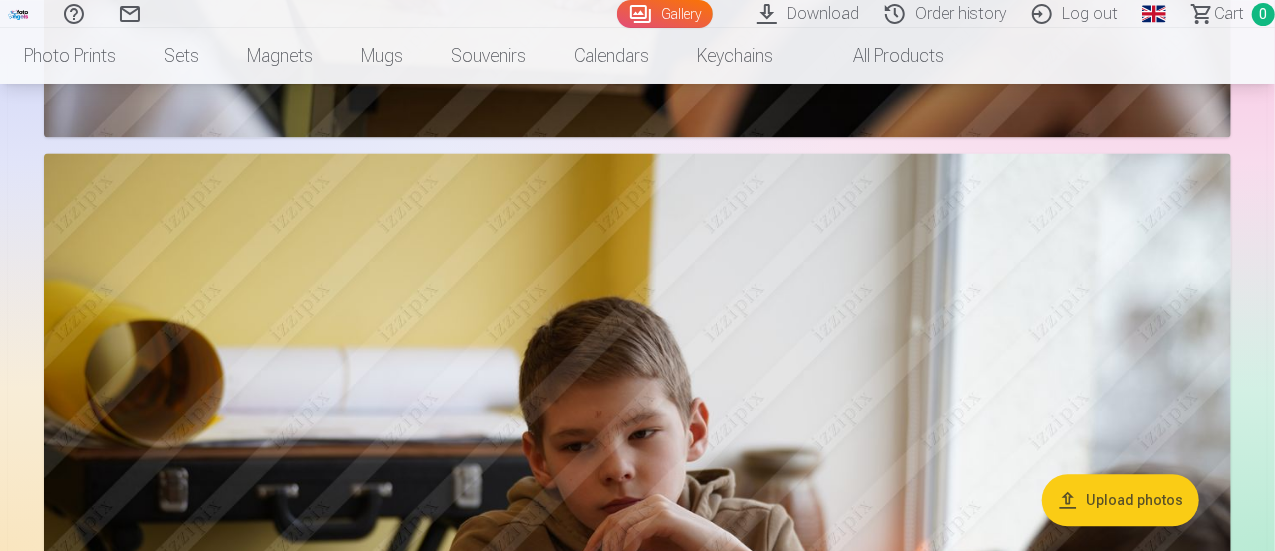click on "Download" at bounding box center (811, 14) 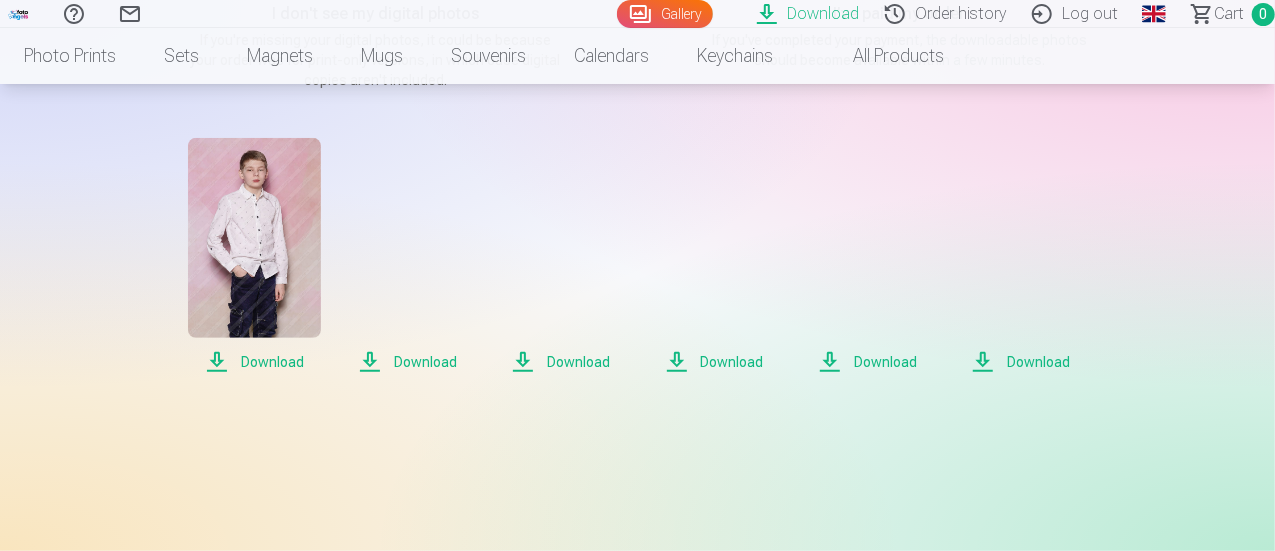 scroll, scrollTop: 300, scrollLeft: 0, axis: vertical 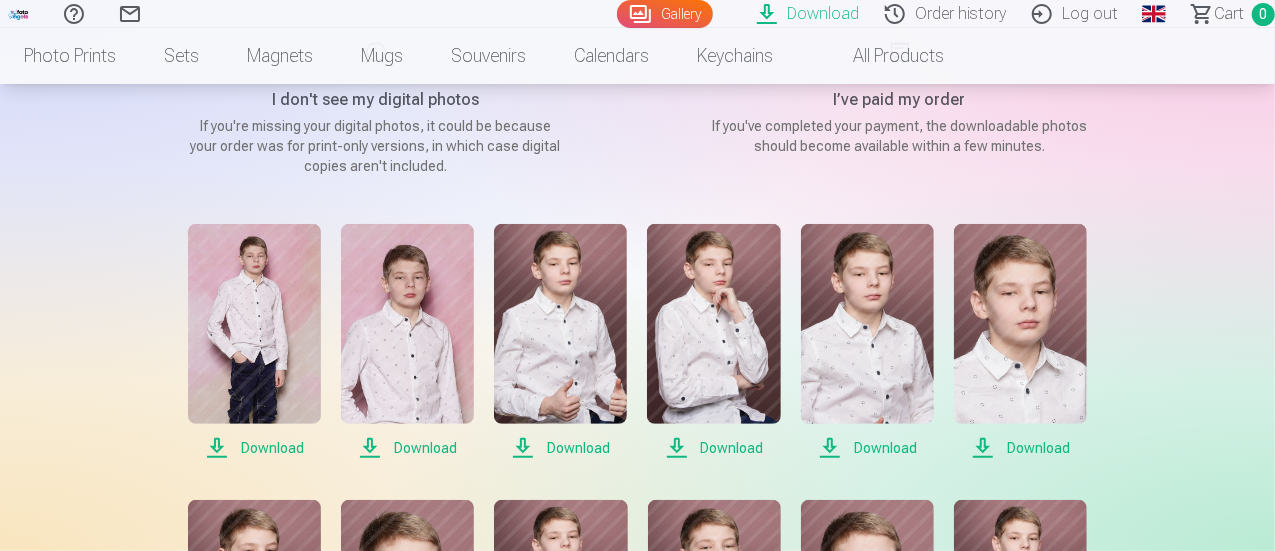 click on "Download" at bounding box center [254, 448] 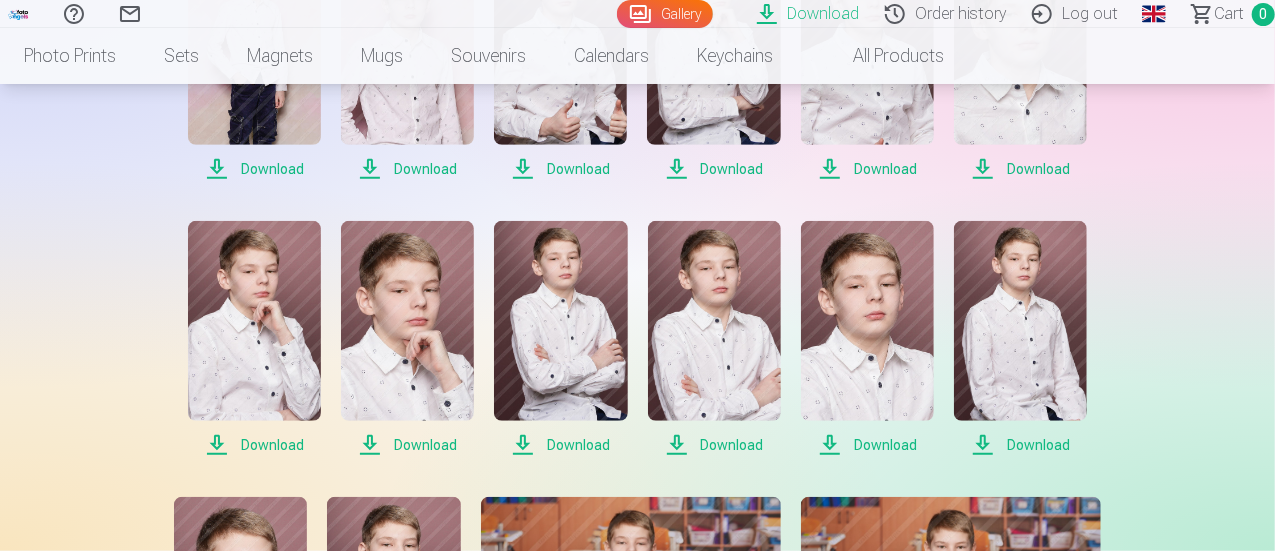 scroll, scrollTop: 700, scrollLeft: 0, axis: vertical 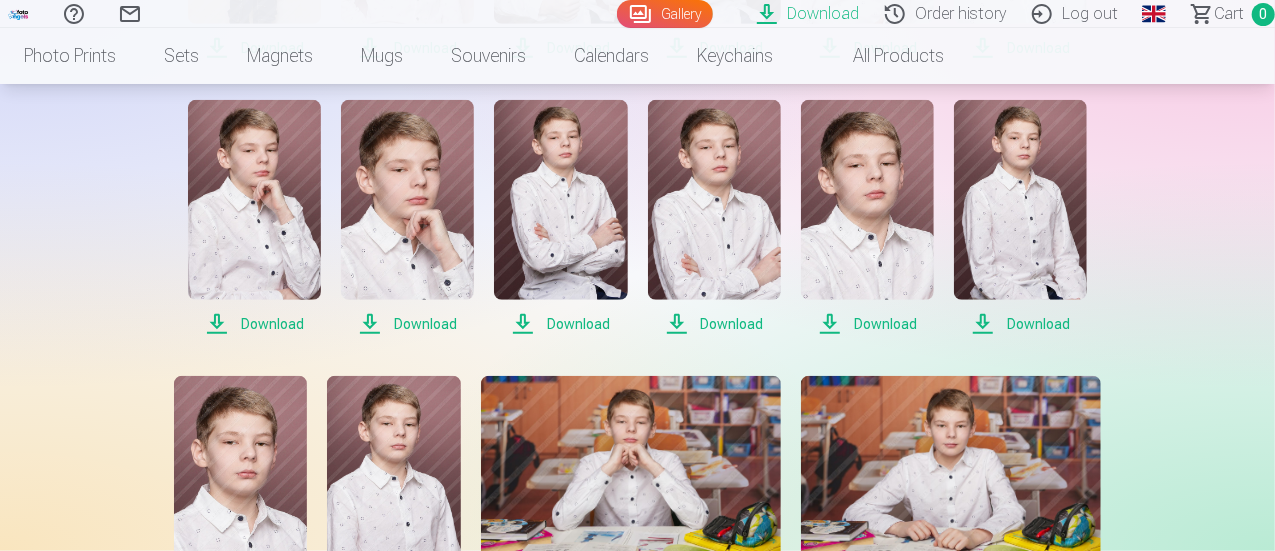 click on "Download" at bounding box center [254, 324] 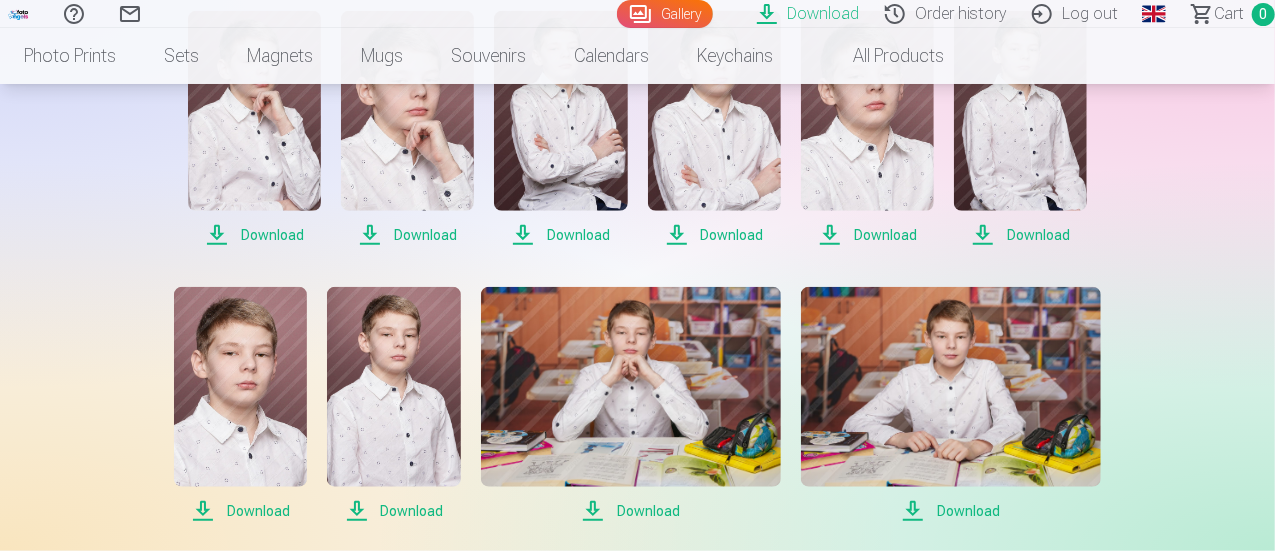 scroll, scrollTop: 900, scrollLeft: 0, axis: vertical 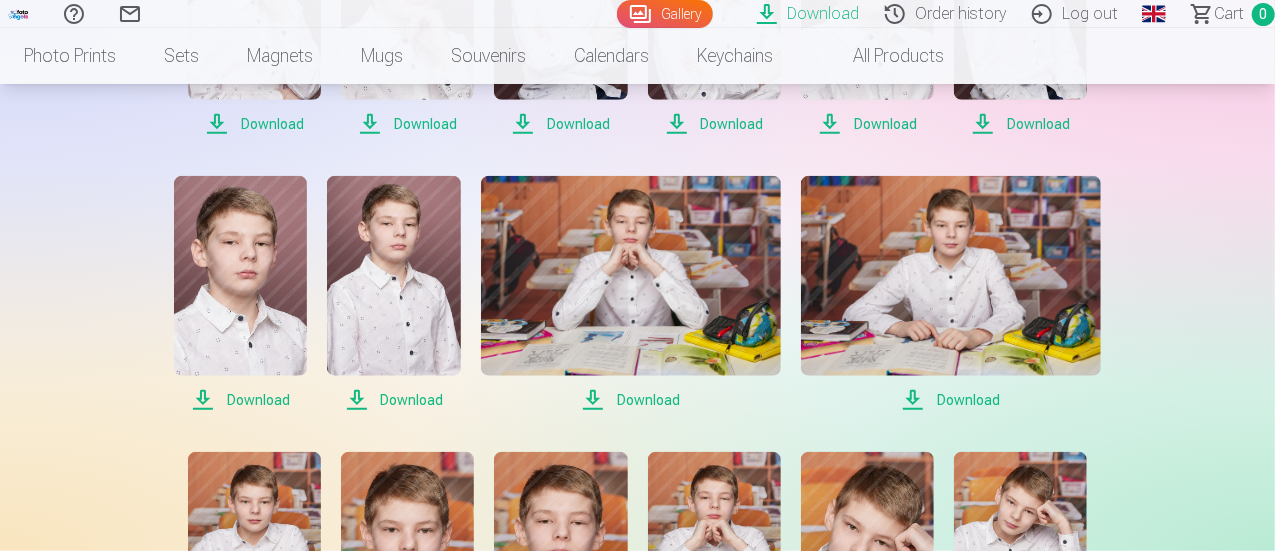 click on "Download" at bounding box center (240, 400) 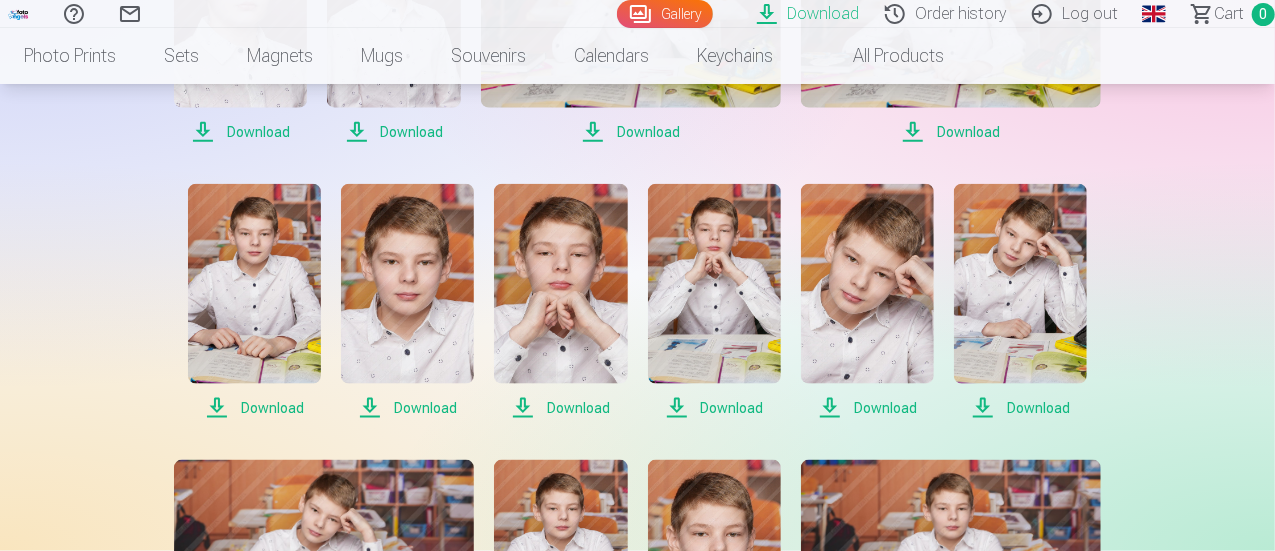 scroll, scrollTop: 1200, scrollLeft: 0, axis: vertical 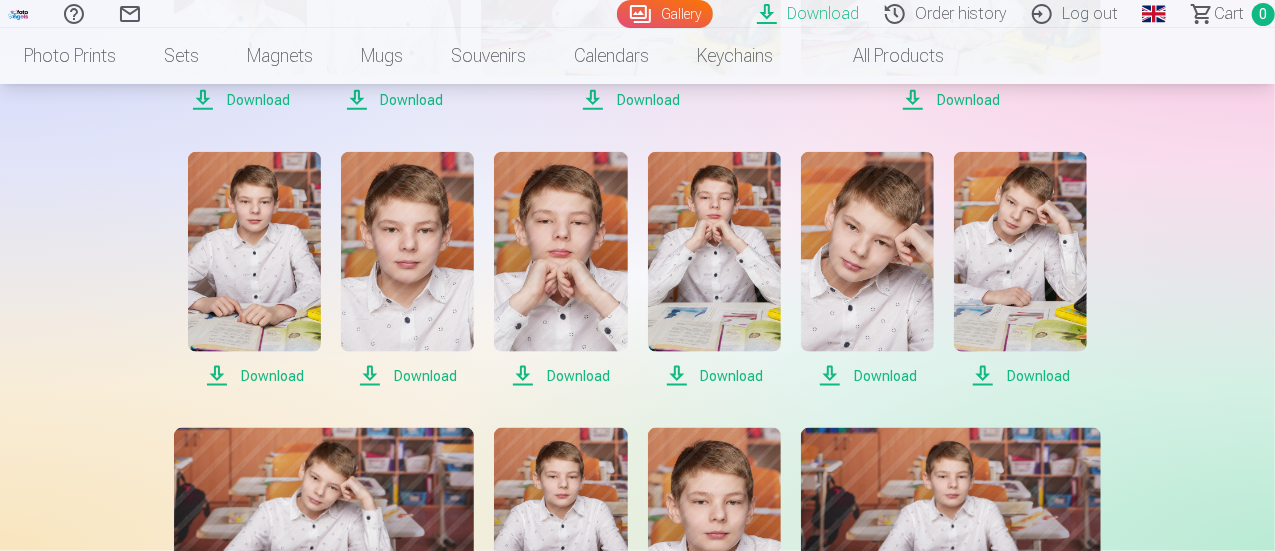click on "Download" at bounding box center [254, 376] 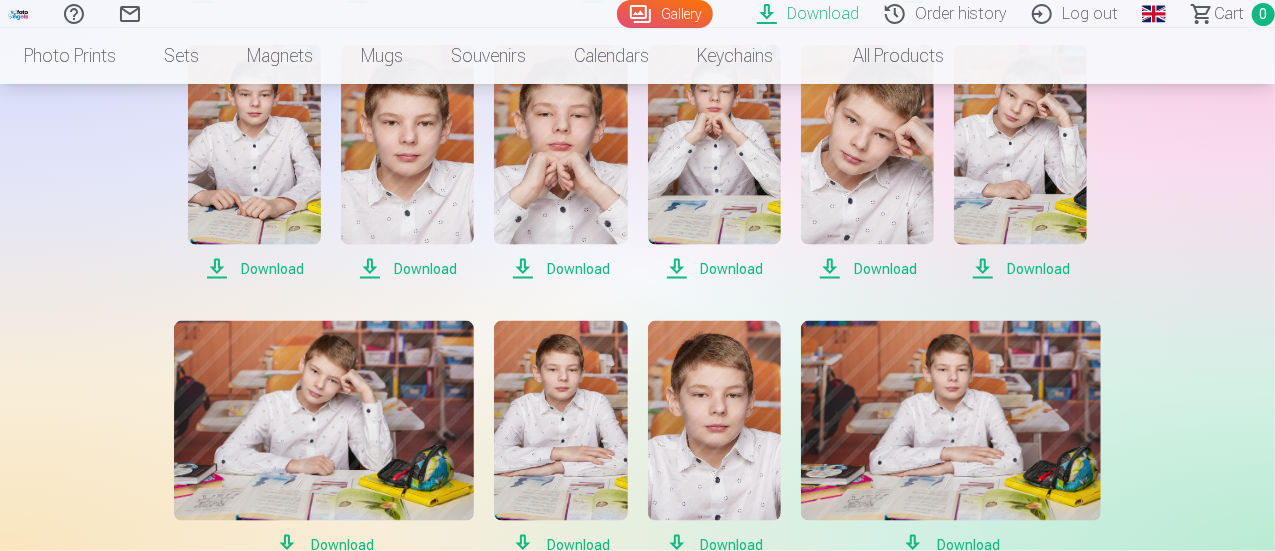 scroll, scrollTop: 1500, scrollLeft: 0, axis: vertical 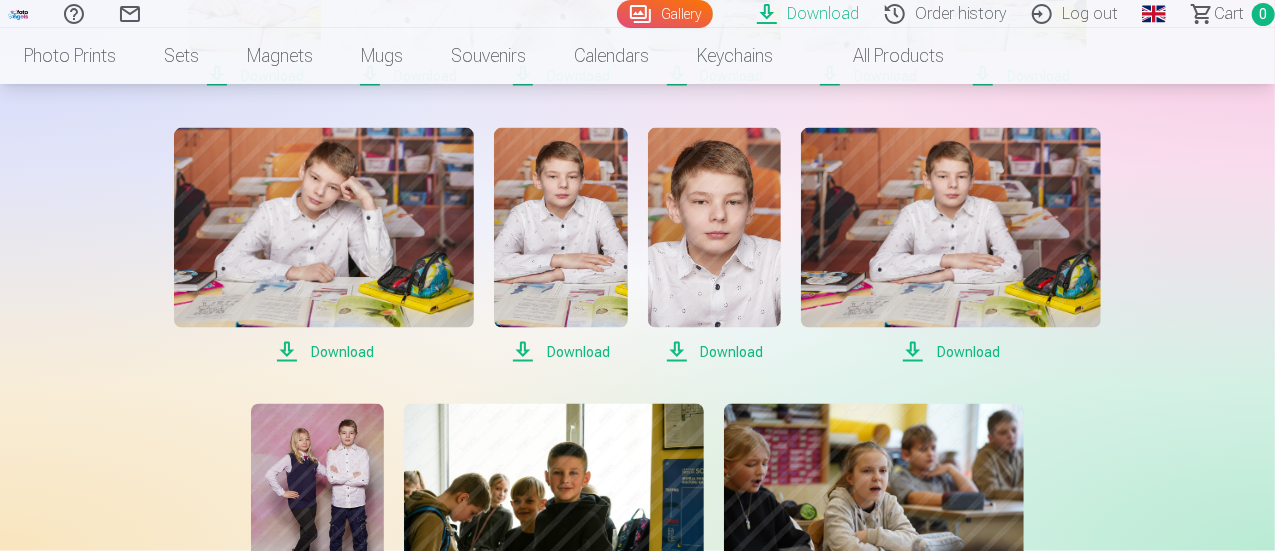 click on "Download" at bounding box center [324, 352] 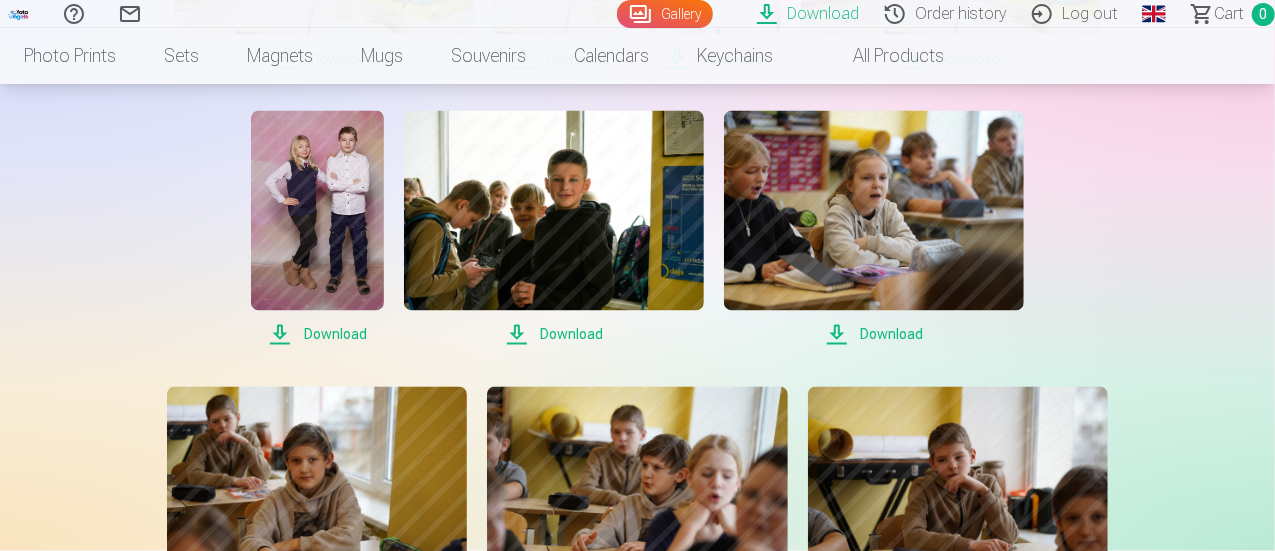 scroll, scrollTop: 1800, scrollLeft: 0, axis: vertical 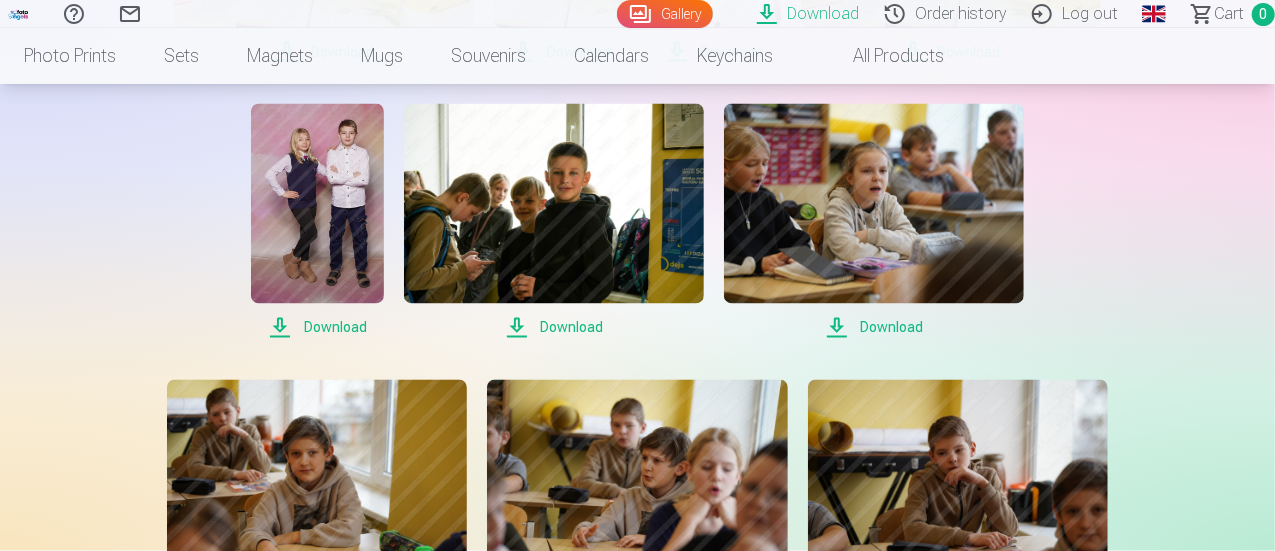 click on "Download" at bounding box center [317, 328] 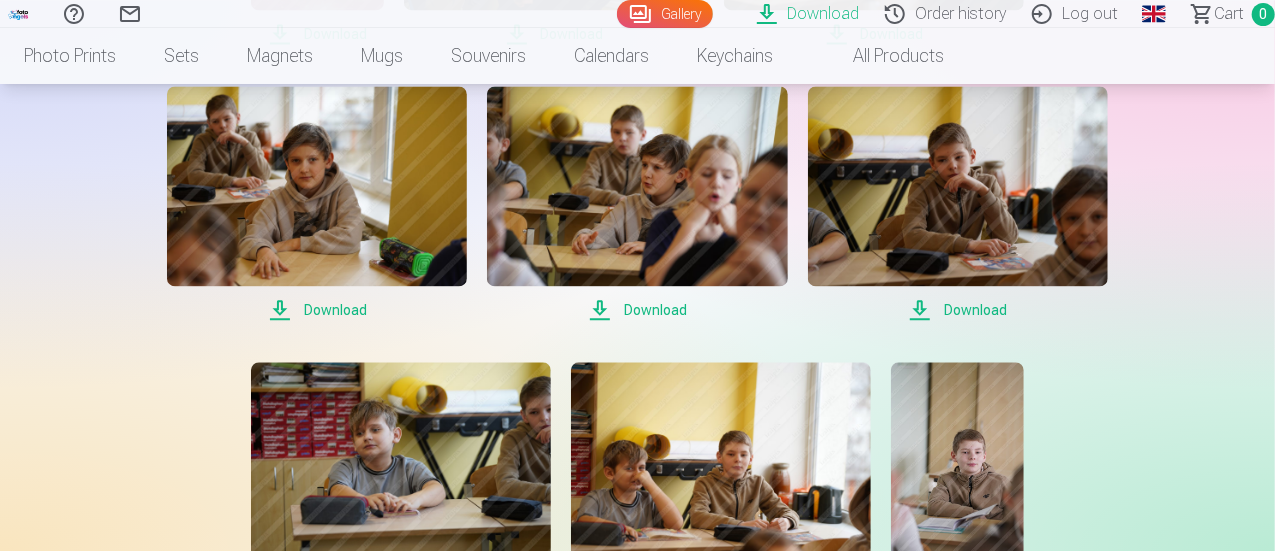 scroll, scrollTop: 2100, scrollLeft: 0, axis: vertical 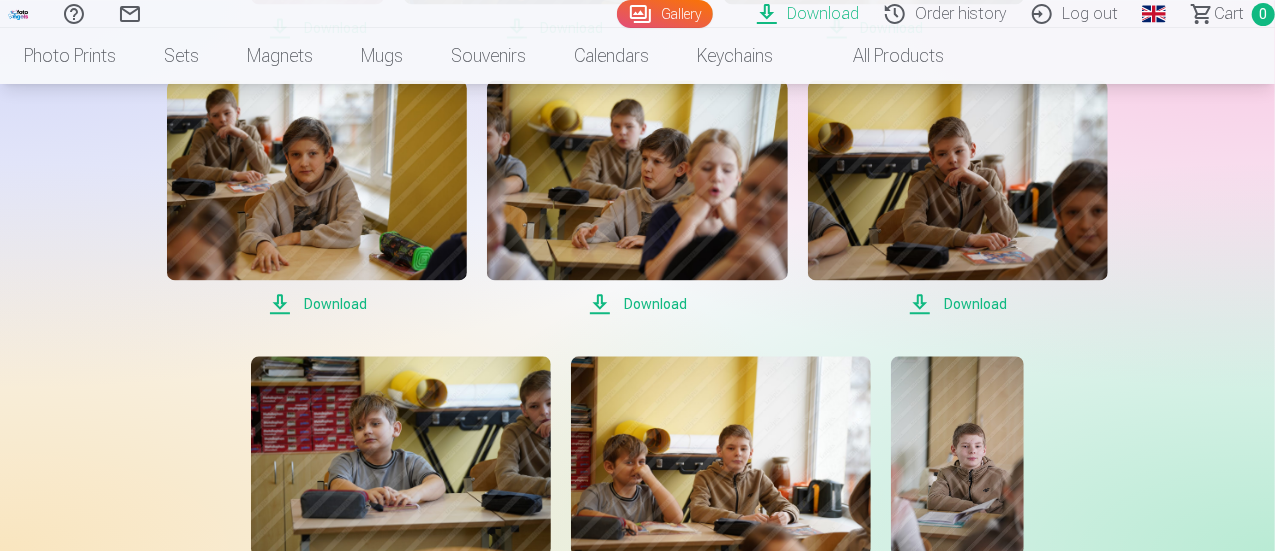 click on "Download" at bounding box center [958, 304] 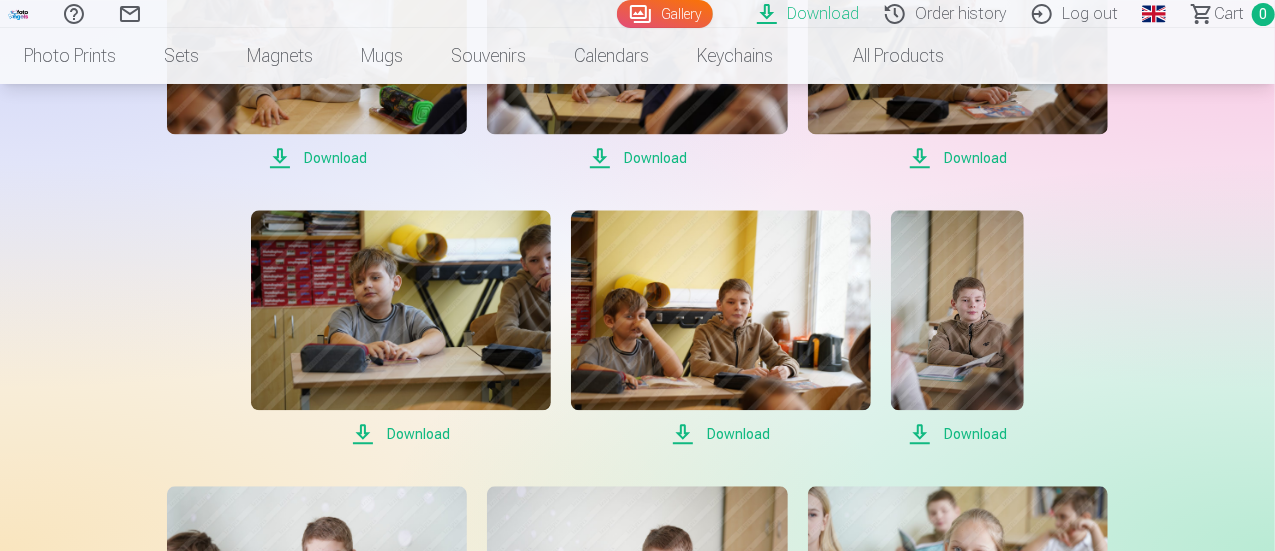 scroll, scrollTop: 2300, scrollLeft: 0, axis: vertical 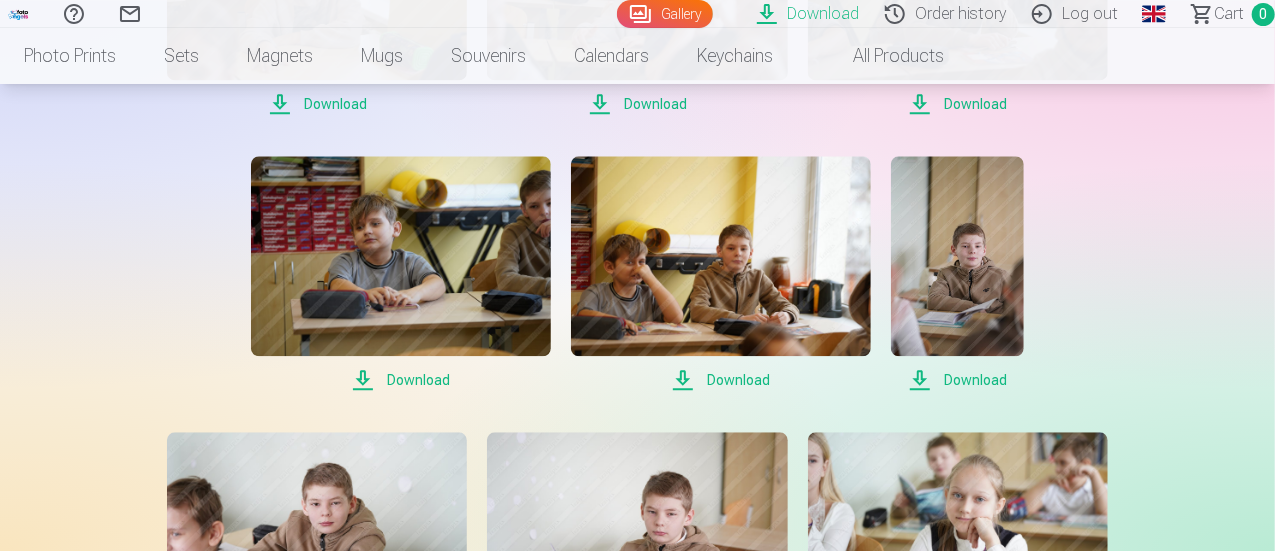 click on "Download" at bounding box center (957, 380) 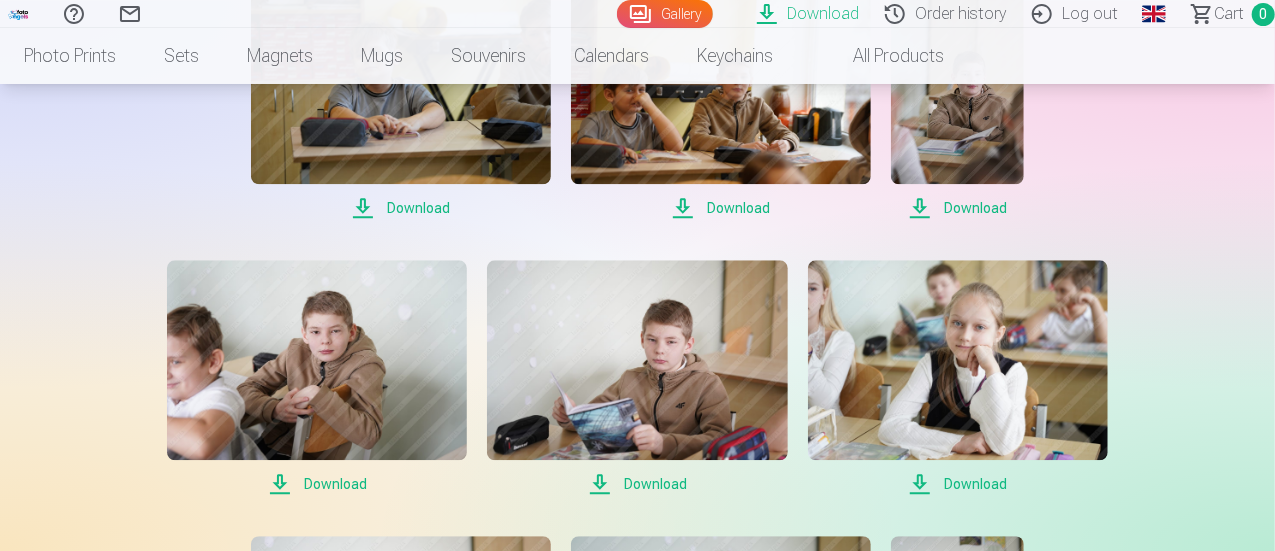 scroll, scrollTop: 2500, scrollLeft: 0, axis: vertical 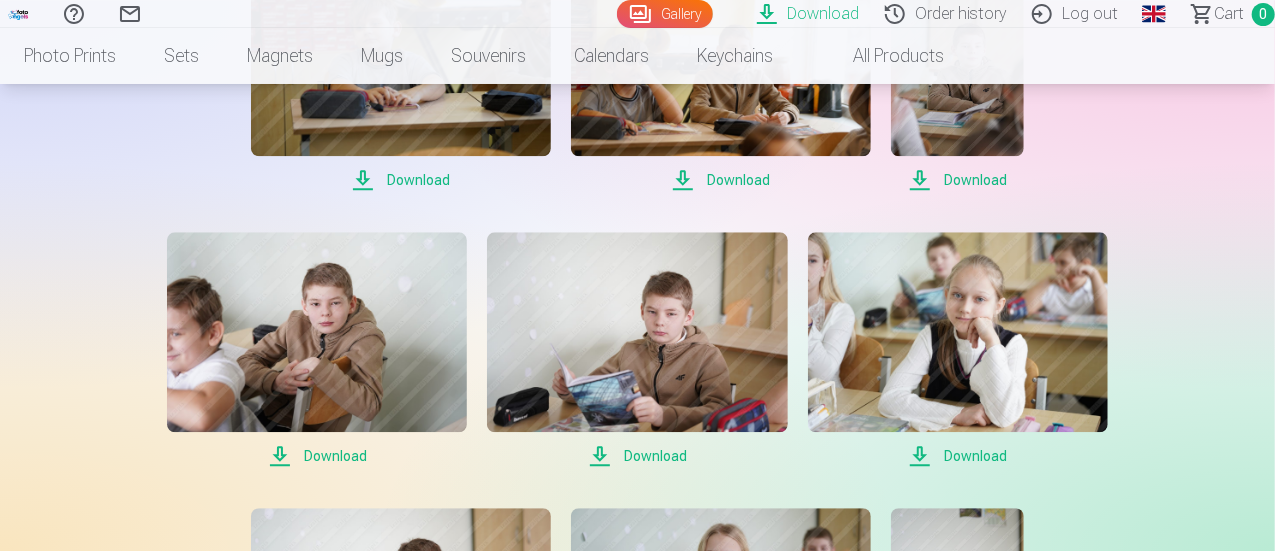 click on "Download" at bounding box center [317, 456] 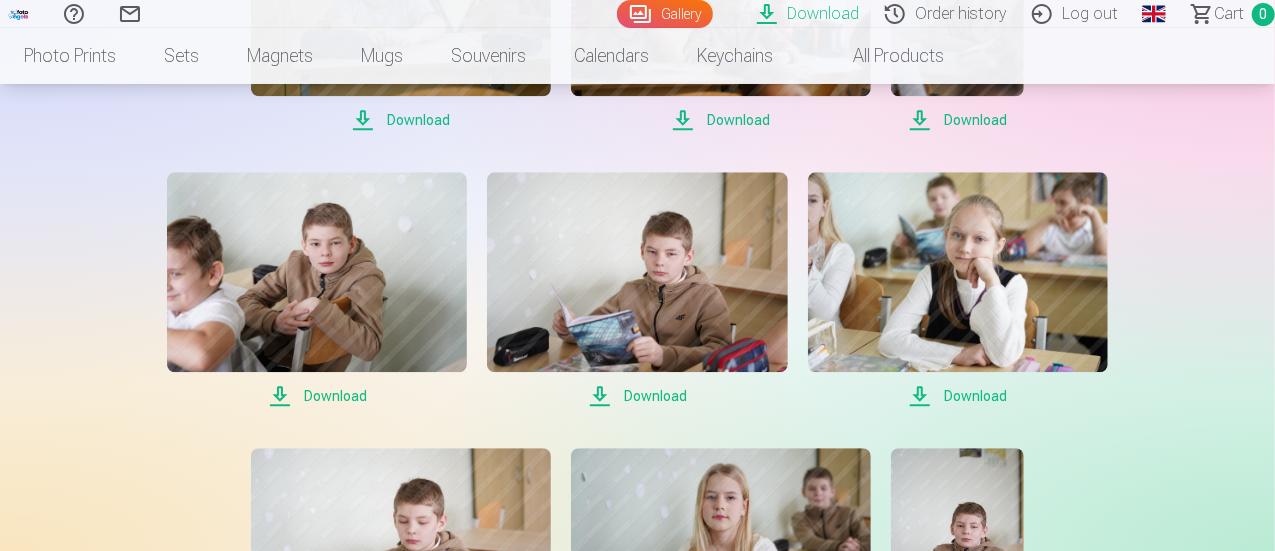 scroll, scrollTop: 2800, scrollLeft: 0, axis: vertical 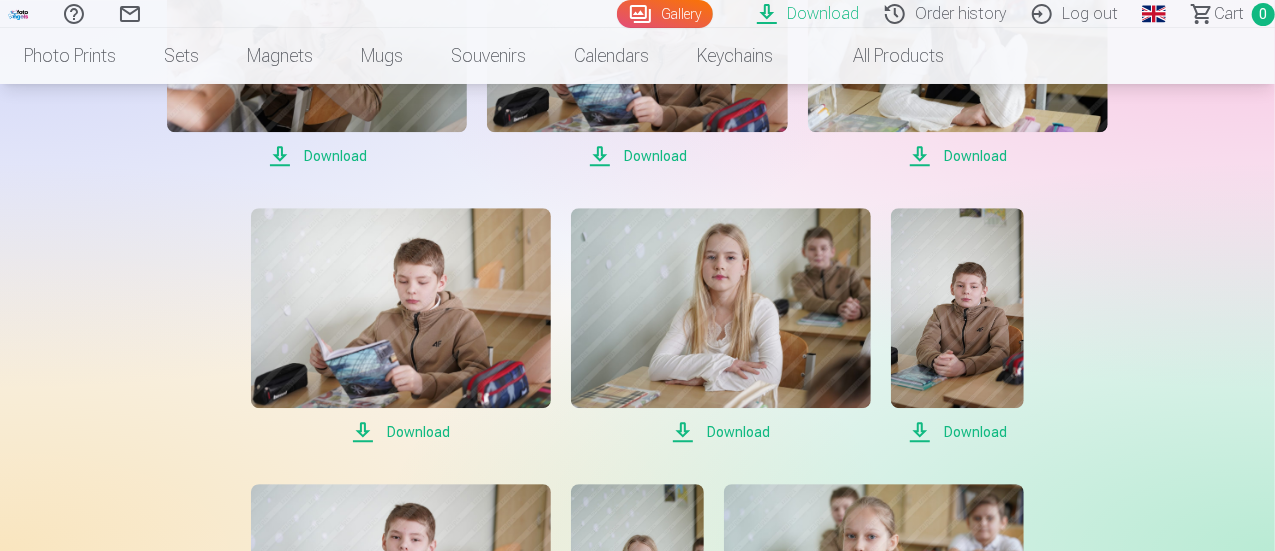 click on "Download" at bounding box center (721, 432) 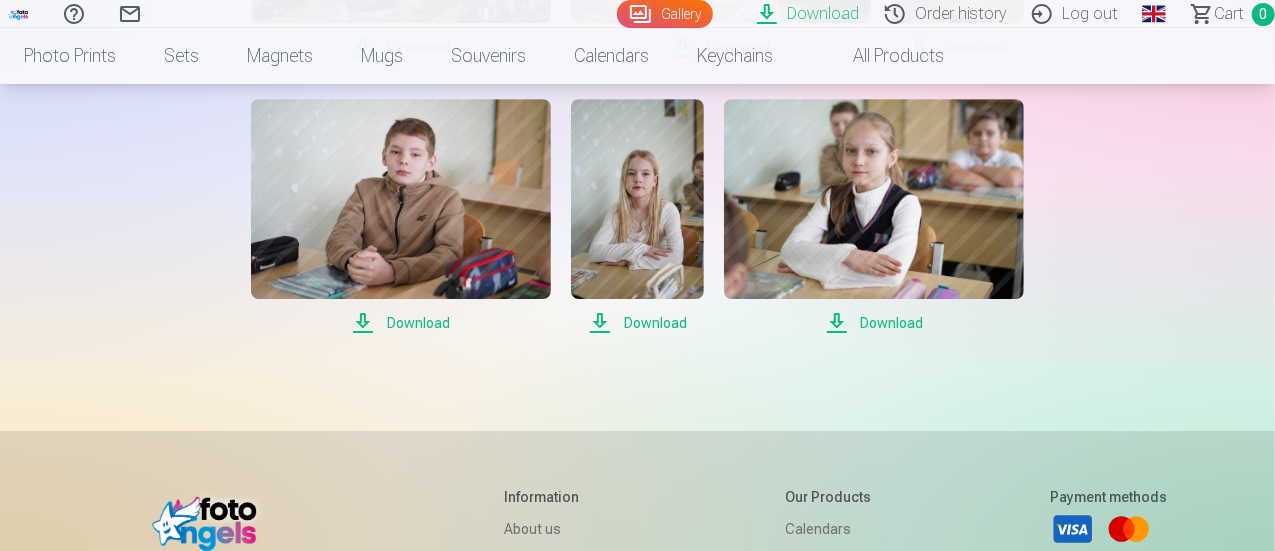 scroll, scrollTop: 3200, scrollLeft: 0, axis: vertical 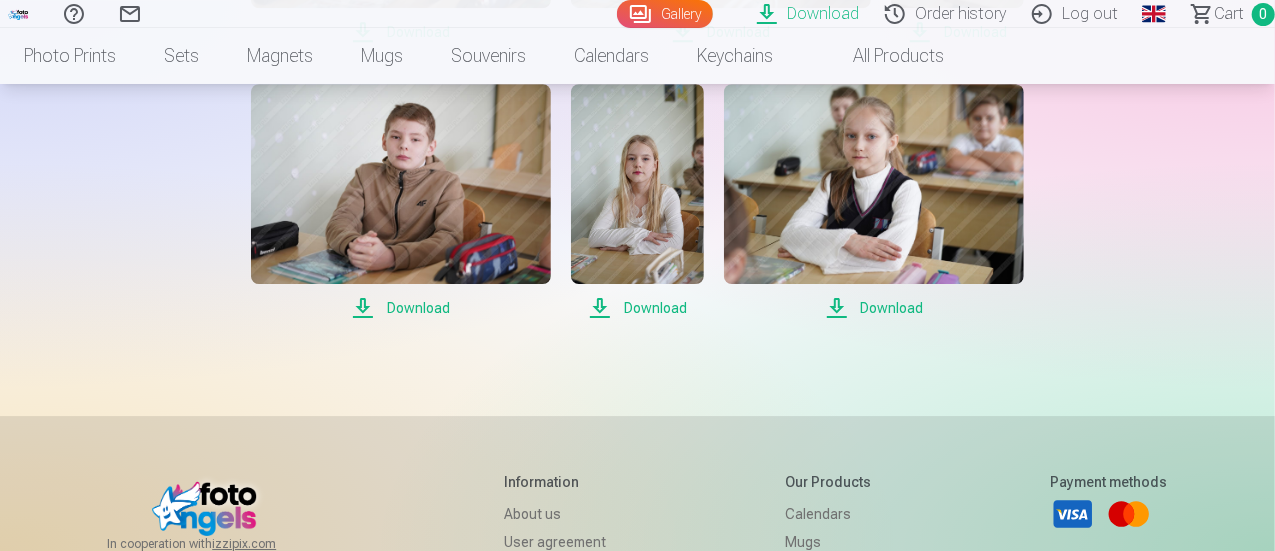 click on "Download" at bounding box center (637, 308) 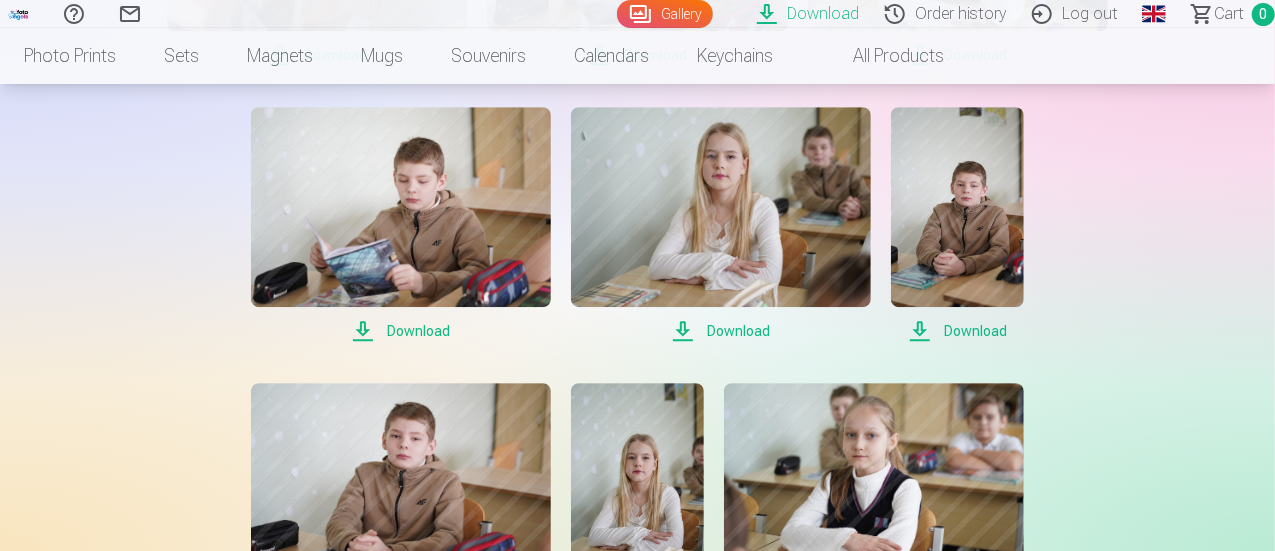 scroll, scrollTop: 2900, scrollLeft: 0, axis: vertical 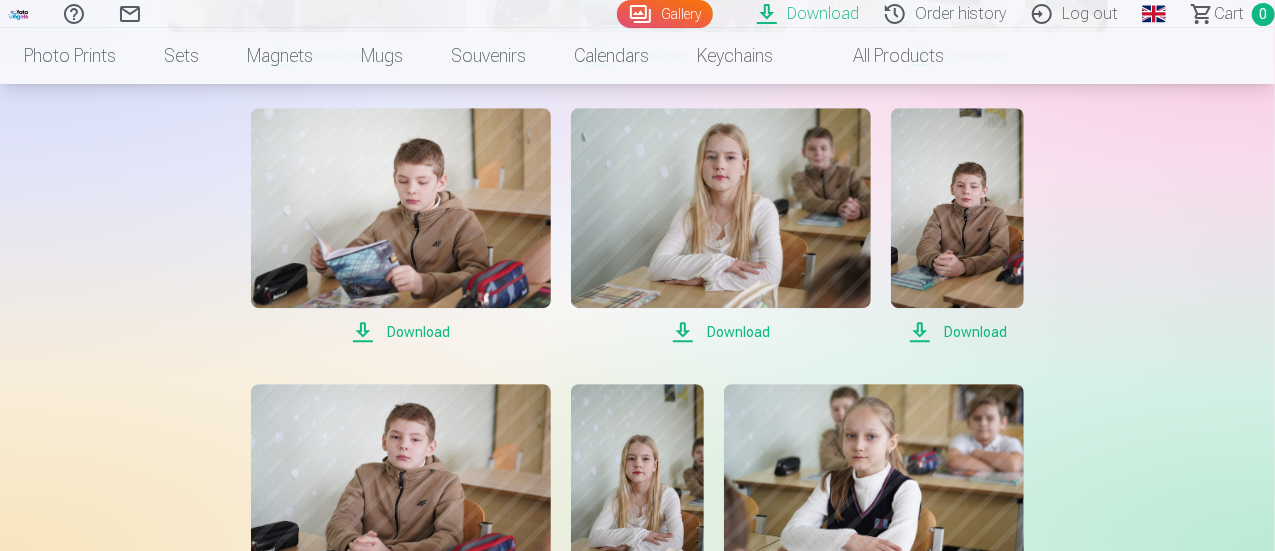 click on "Log out" at bounding box center (1078, 14) 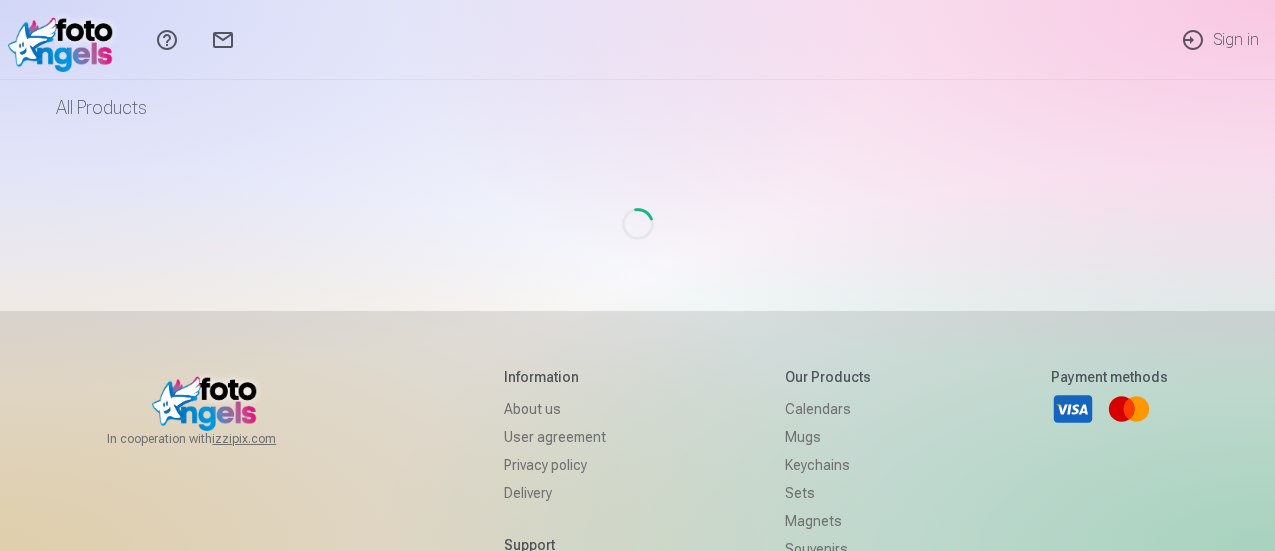 scroll, scrollTop: 0, scrollLeft: 0, axis: both 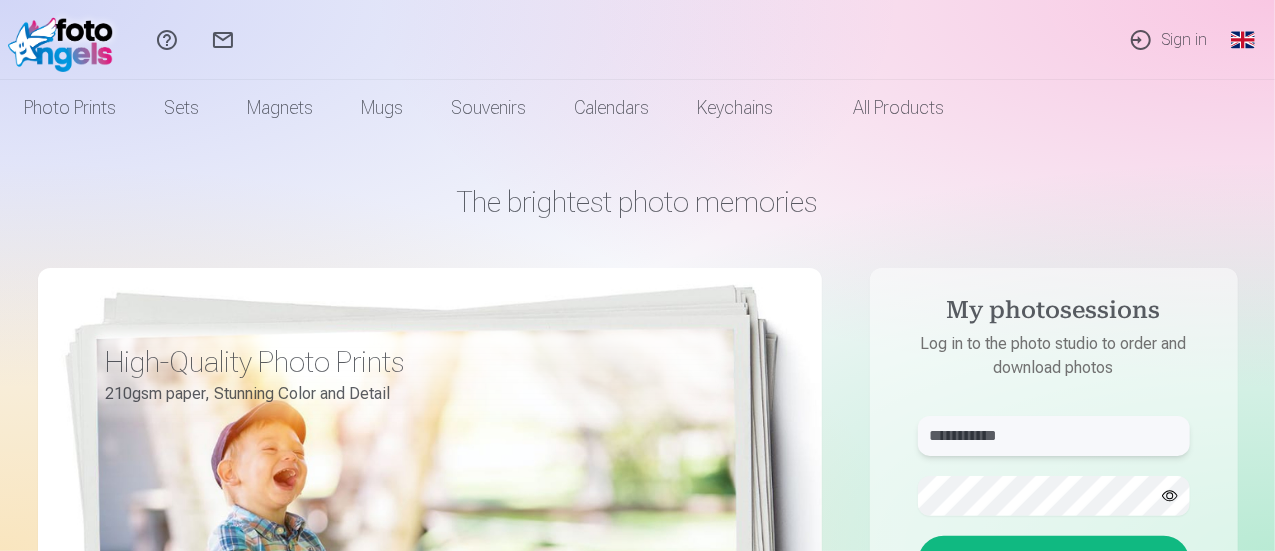 click on "**********" at bounding box center [1054, 436] 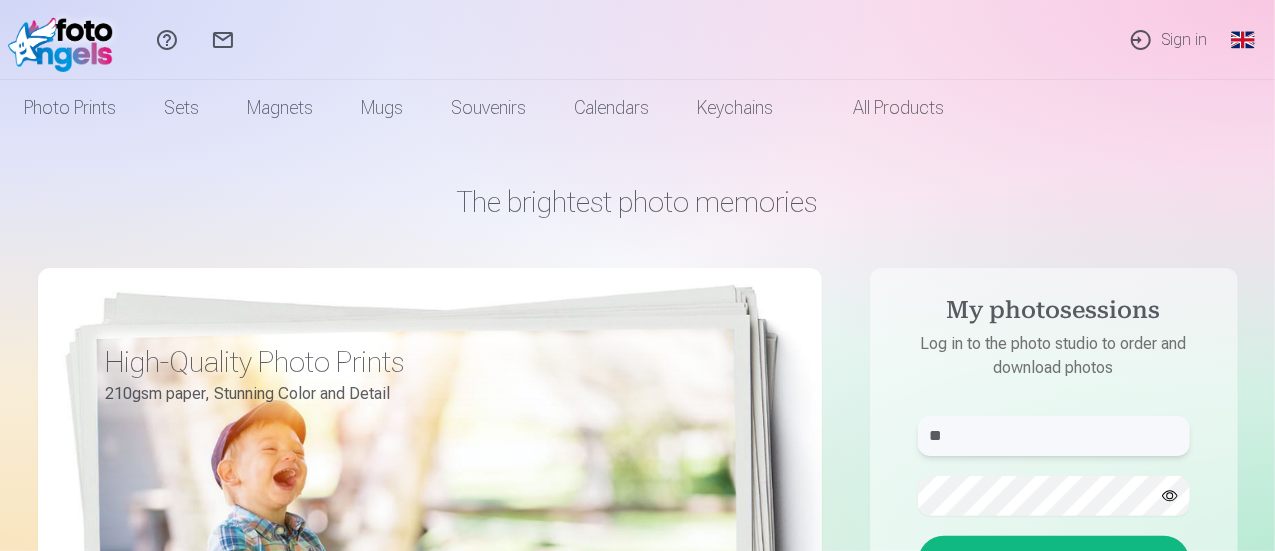 type on "*" 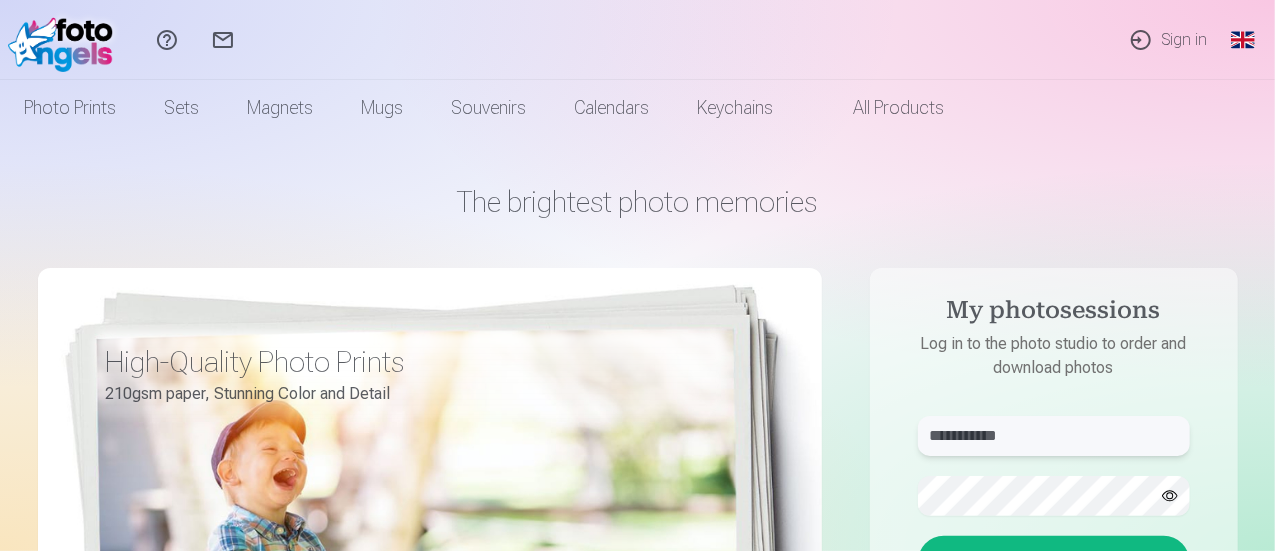 type on "**********" 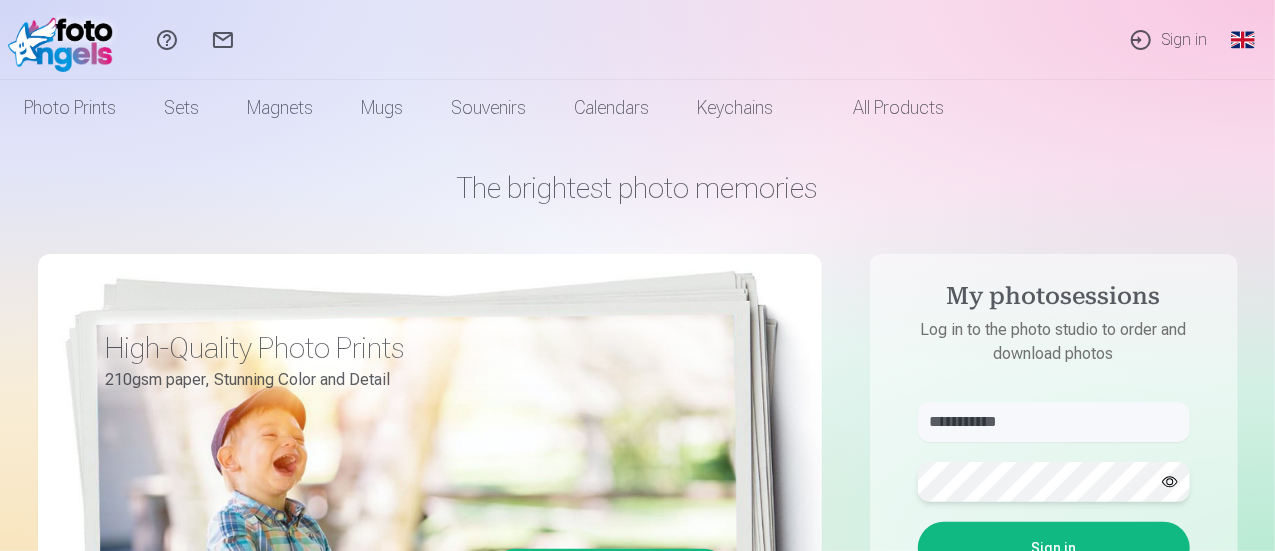 scroll, scrollTop: 200, scrollLeft: 0, axis: vertical 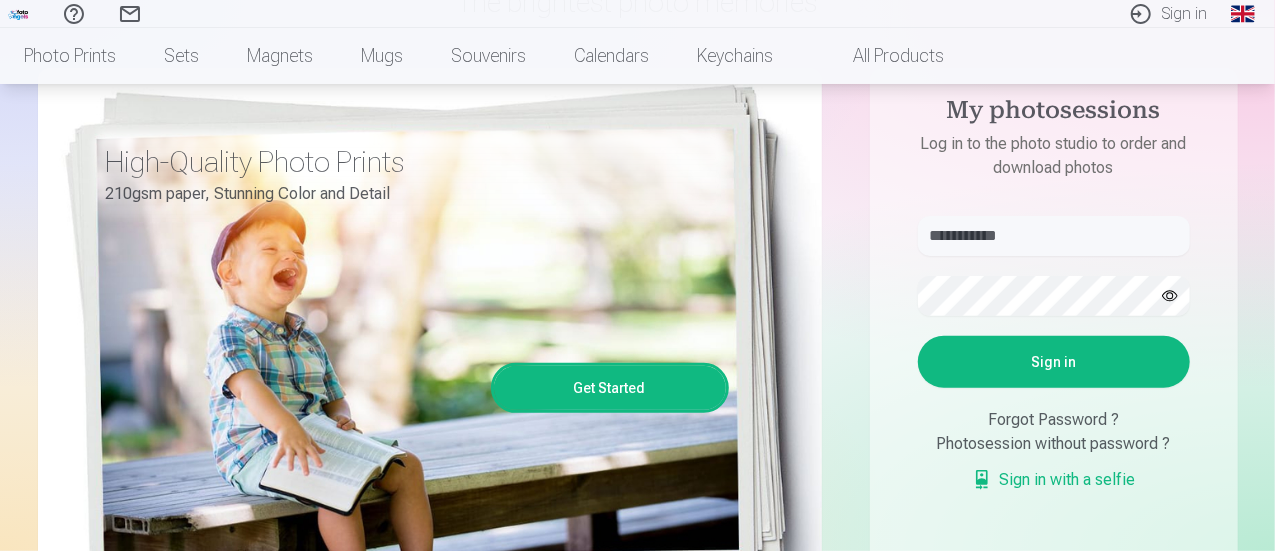 click on "Sign in" at bounding box center (1054, 362) 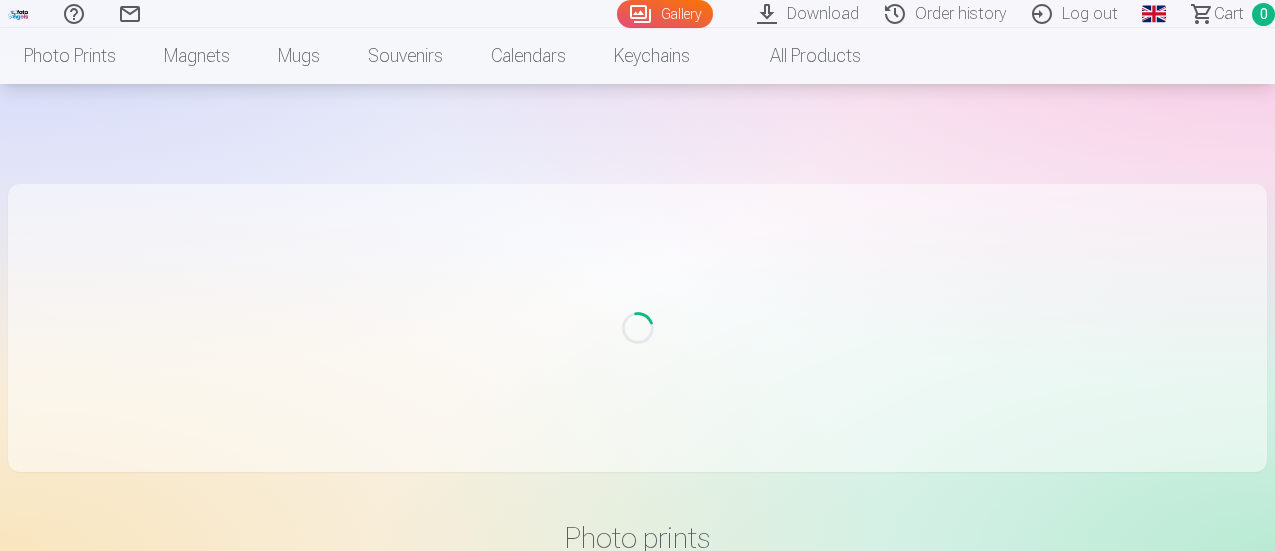 scroll, scrollTop: 178, scrollLeft: 0, axis: vertical 